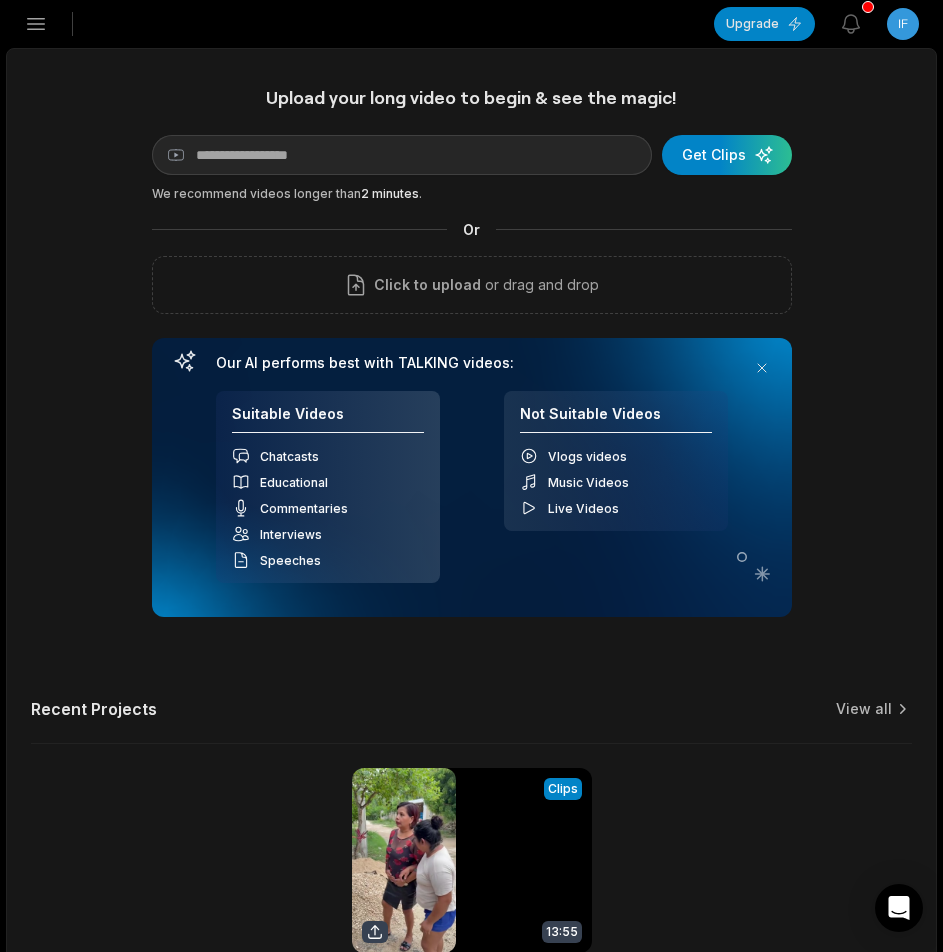scroll, scrollTop: 0, scrollLeft: 0, axis: both 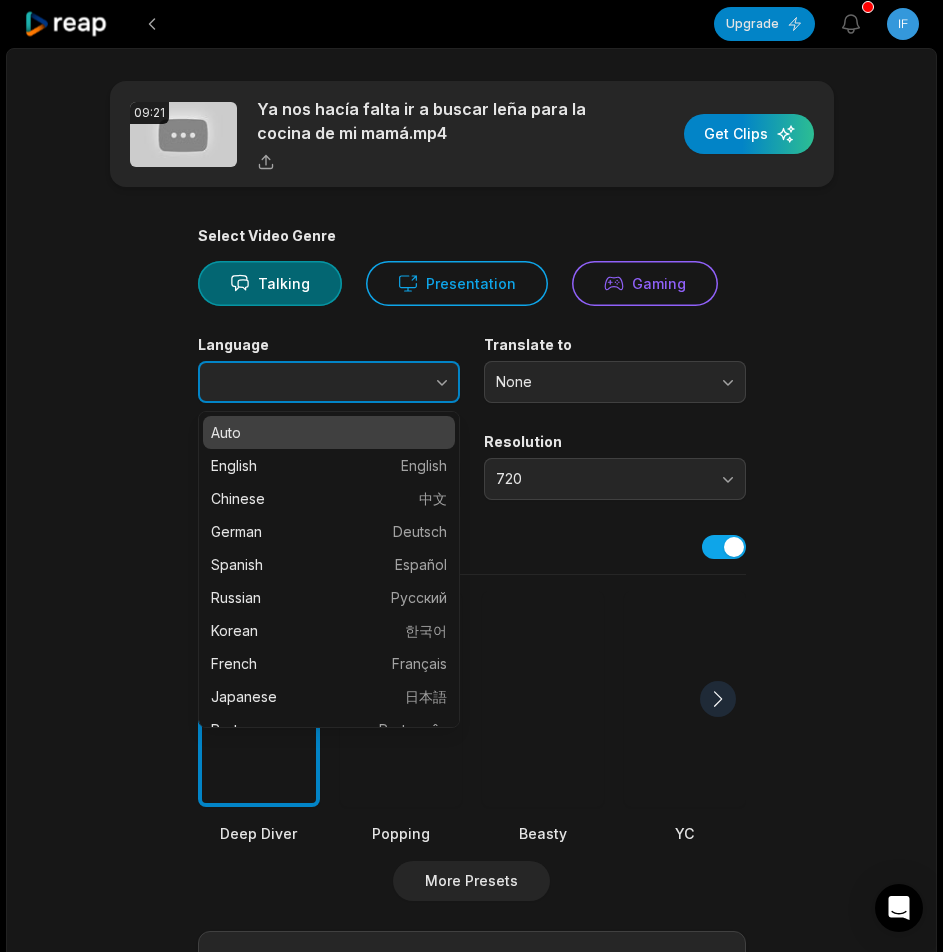 click at bounding box center (402, 382) 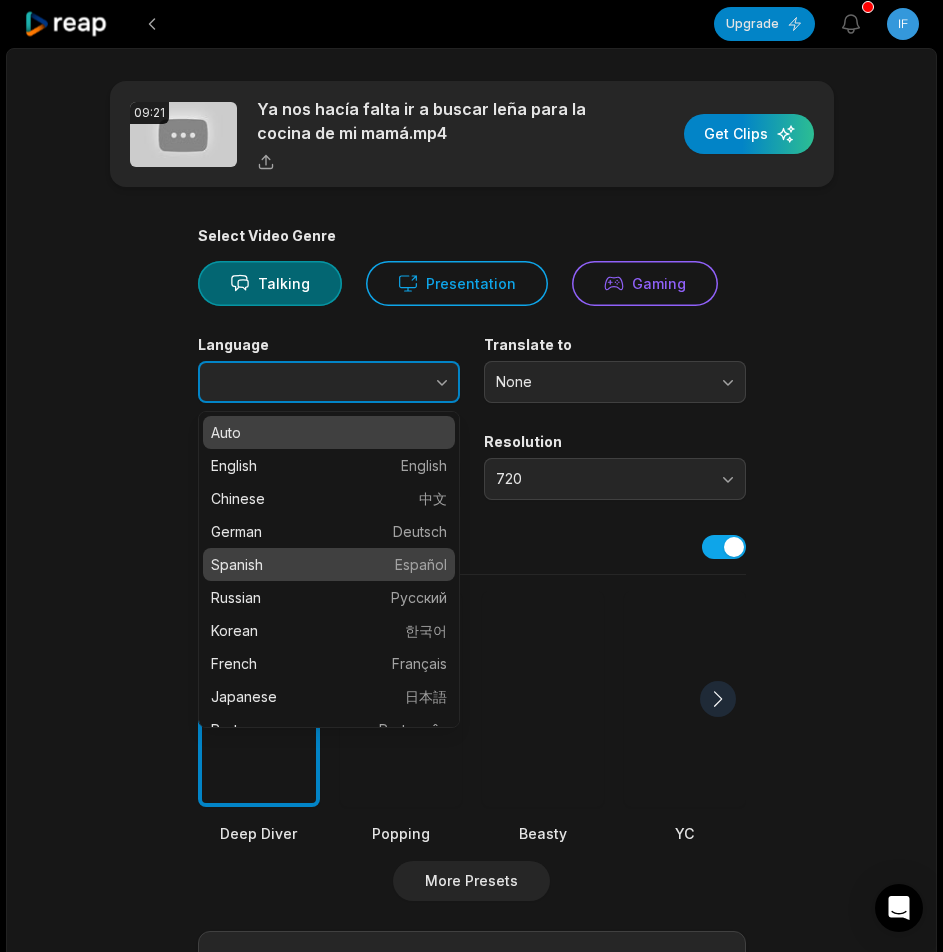 type on "*******" 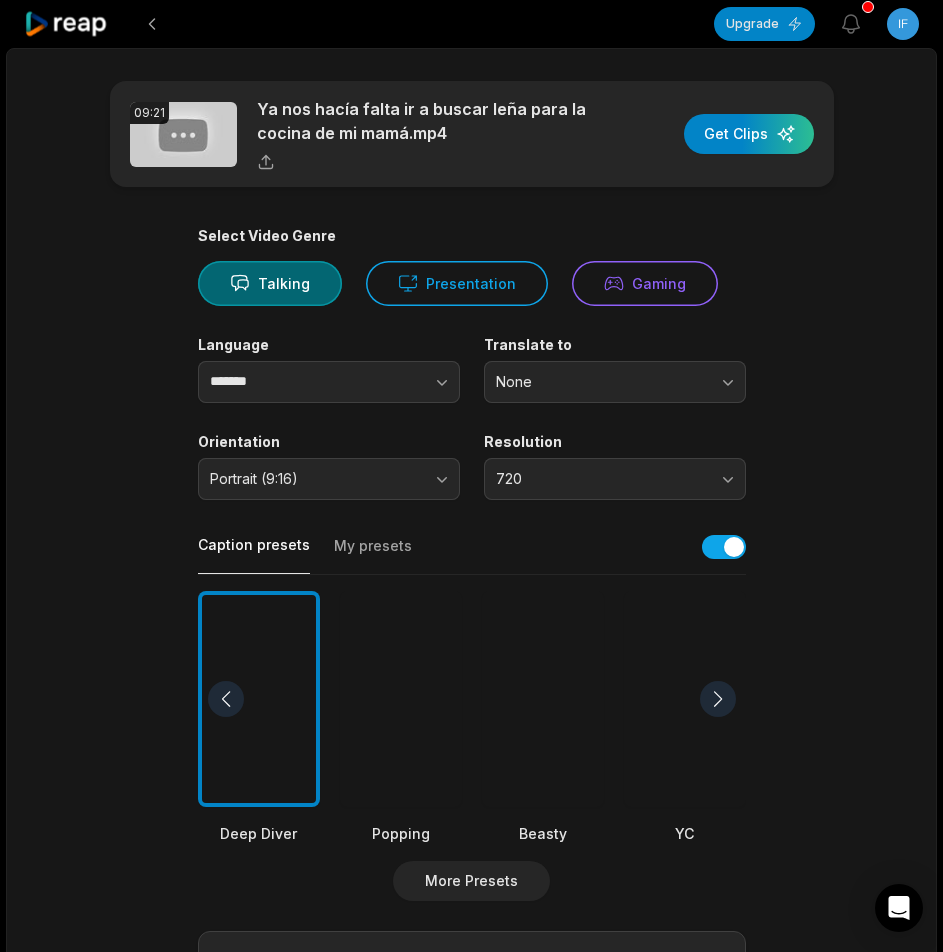 click at bounding box center (543, 699) 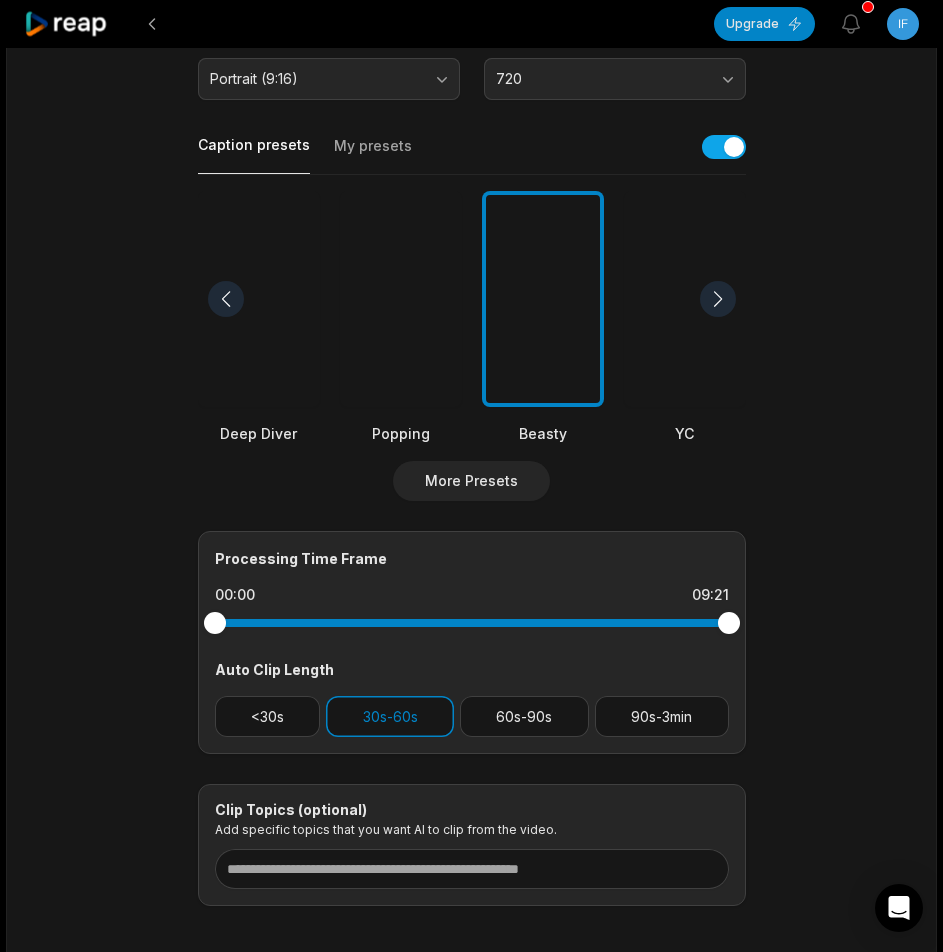scroll, scrollTop: 498, scrollLeft: 0, axis: vertical 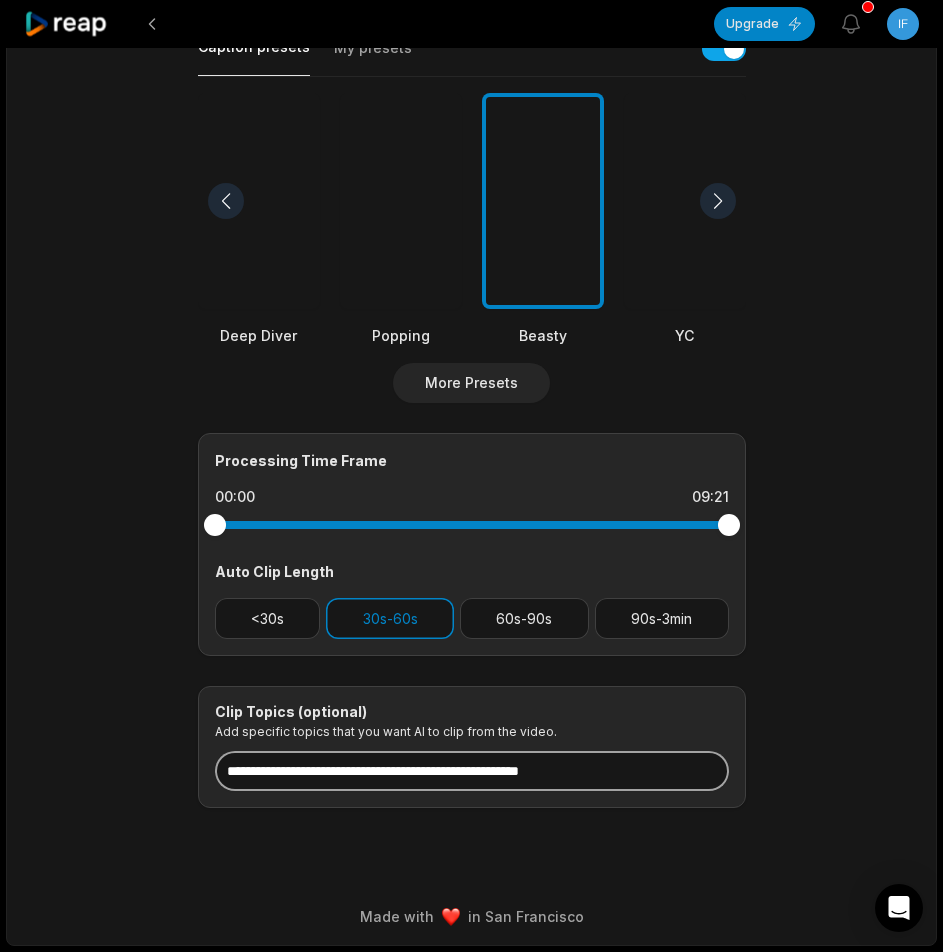click at bounding box center [472, 771] 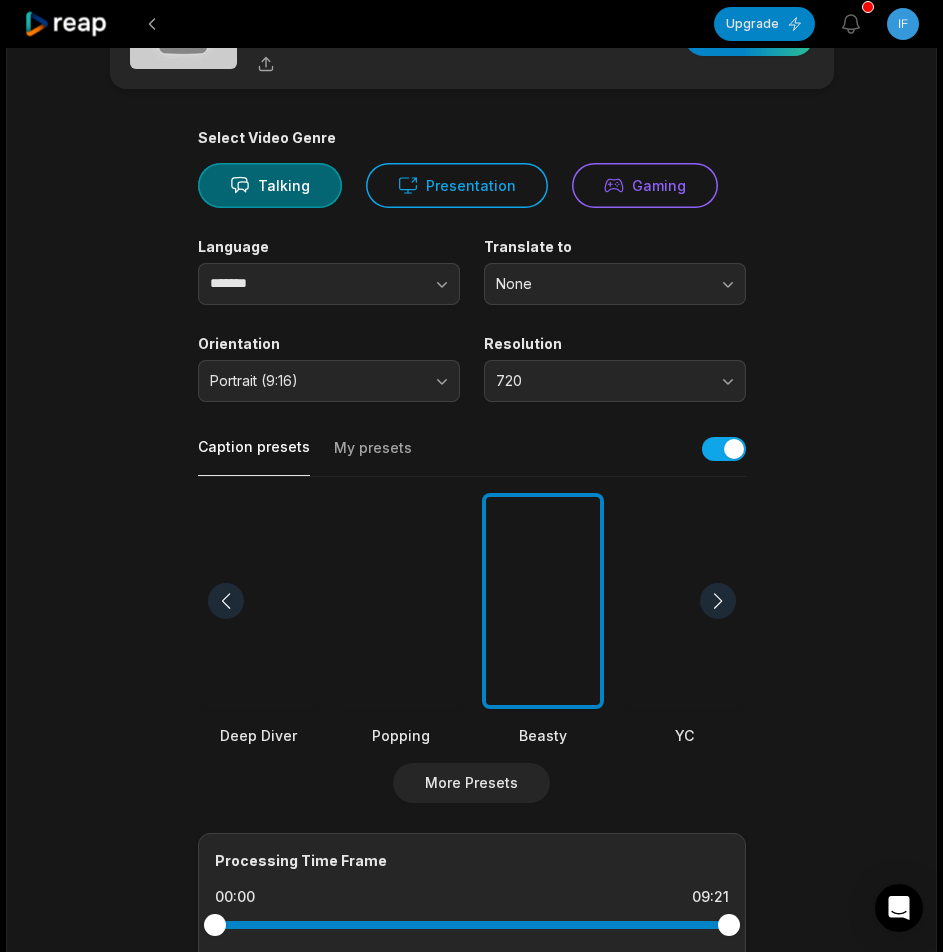 scroll, scrollTop: 0, scrollLeft: 0, axis: both 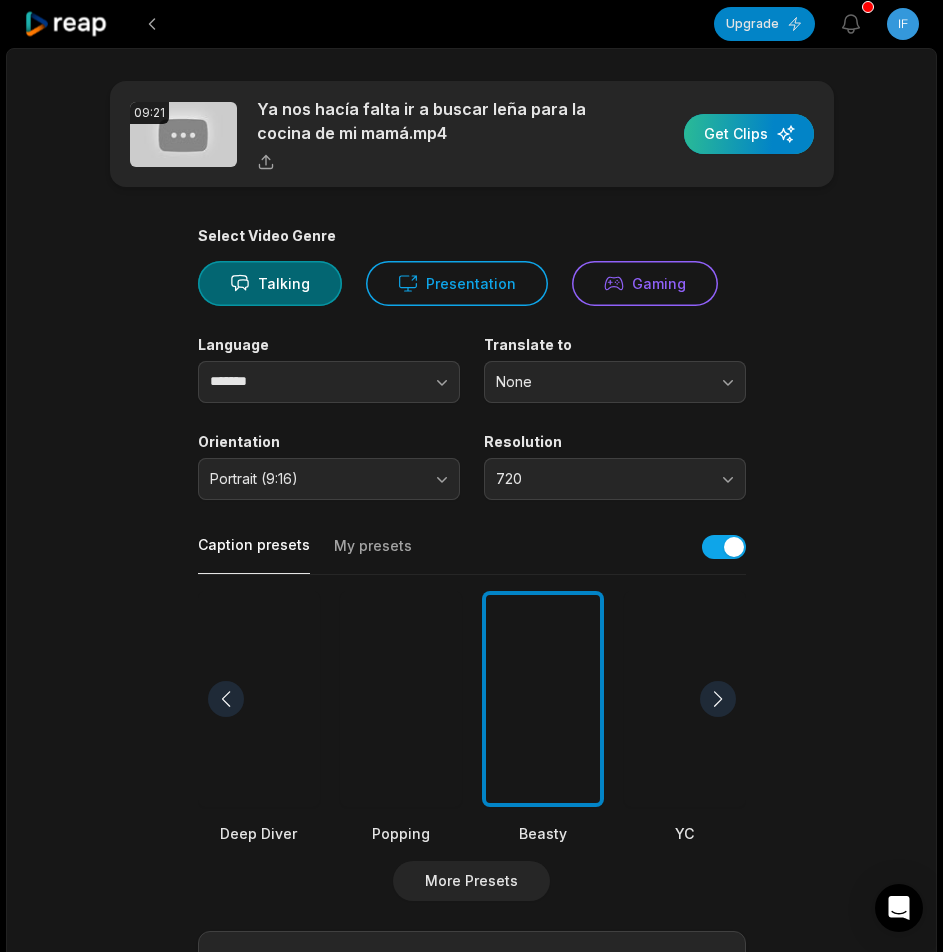 type on "**********" 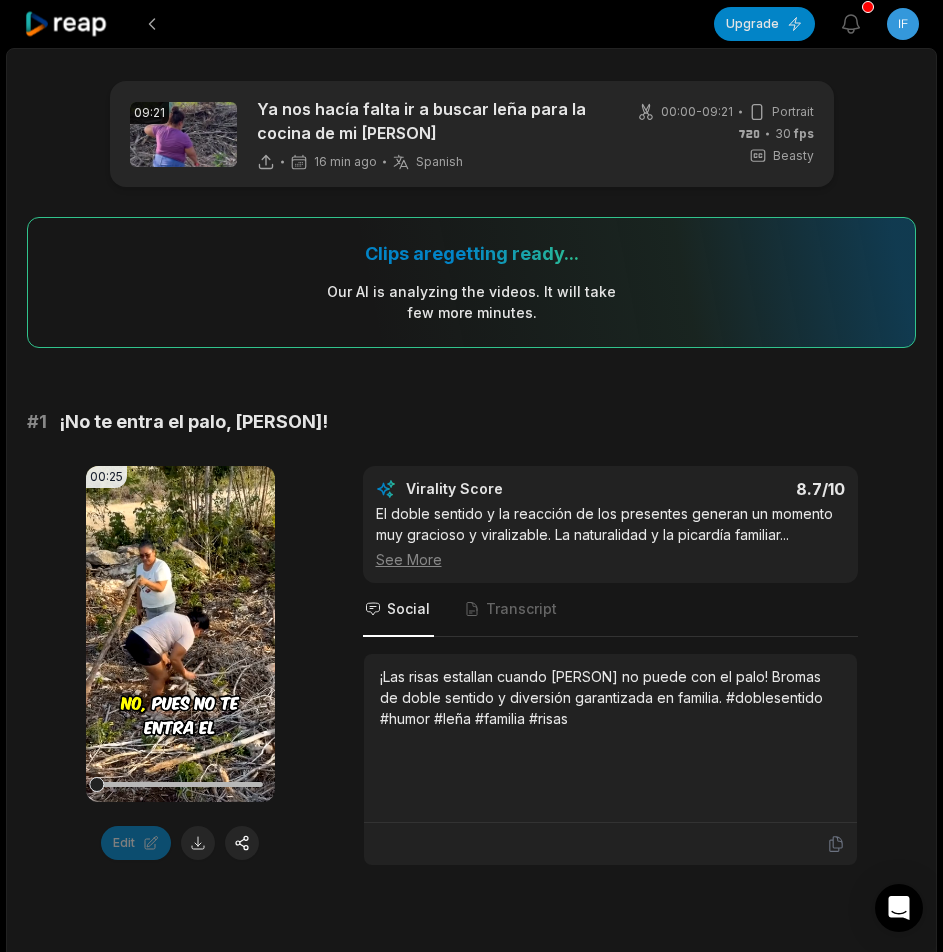 scroll, scrollTop: 0, scrollLeft: 0, axis: both 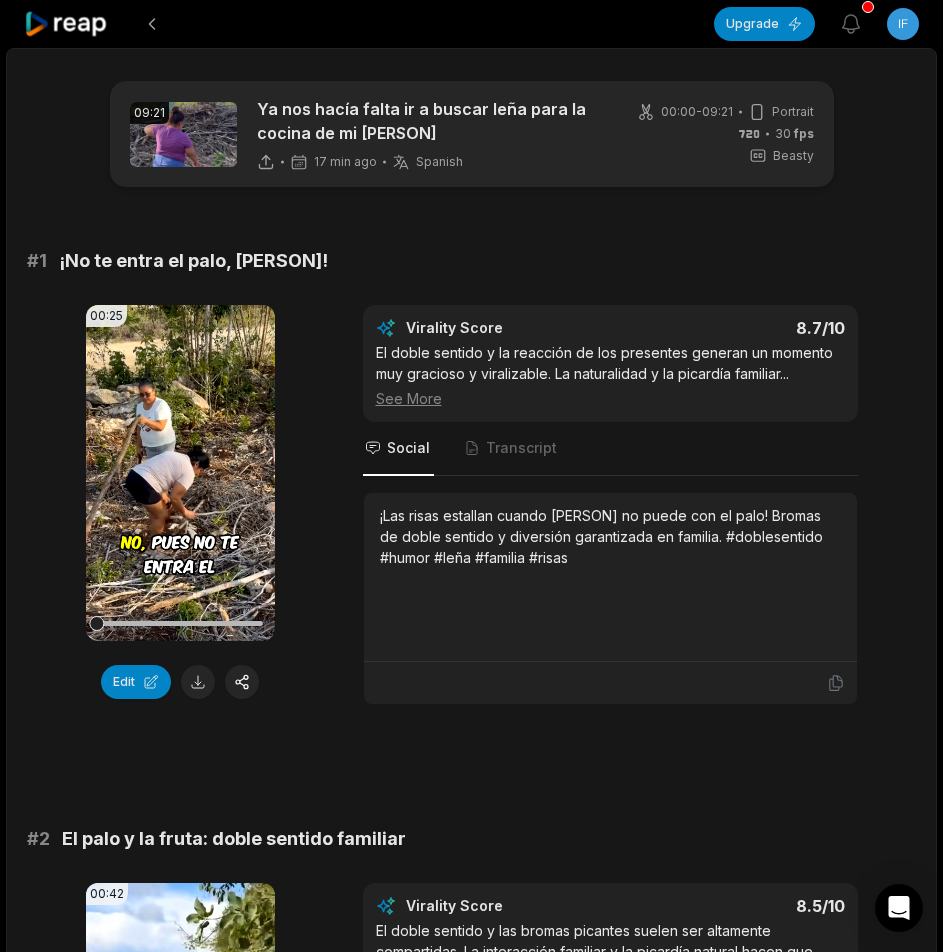 click at bounding box center [198, 682] 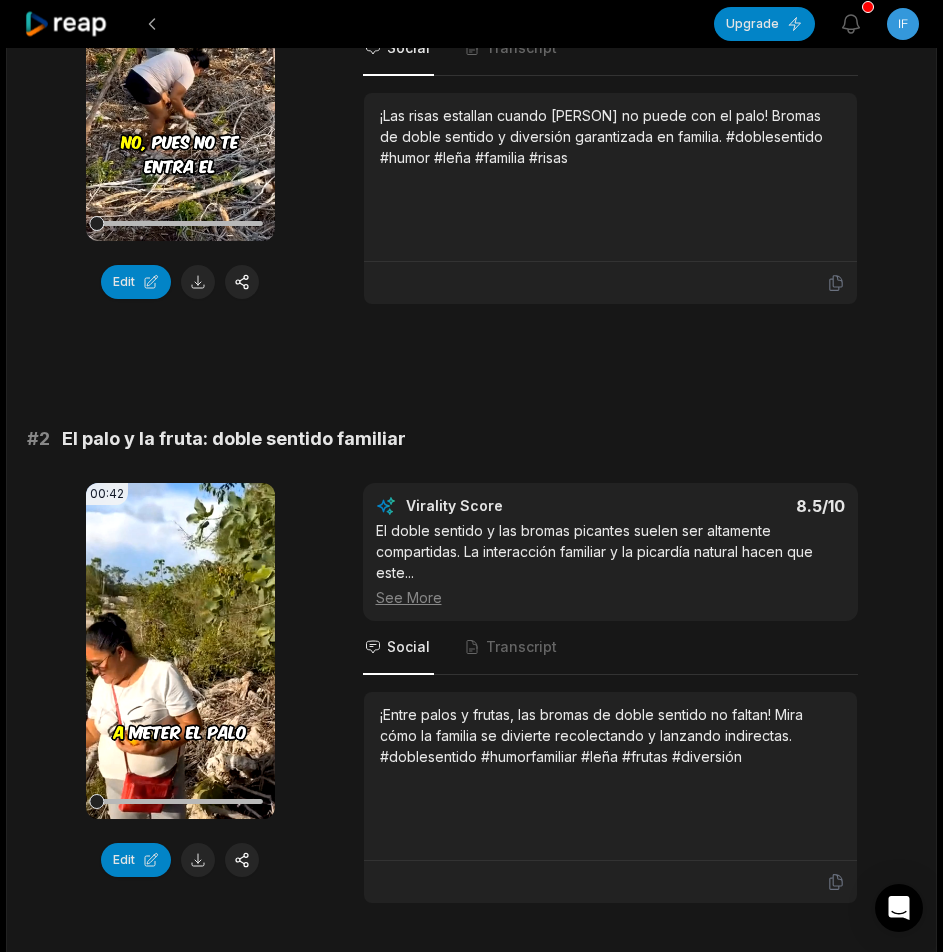scroll, scrollTop: 500, scrollLeft: 0, axis: vertical 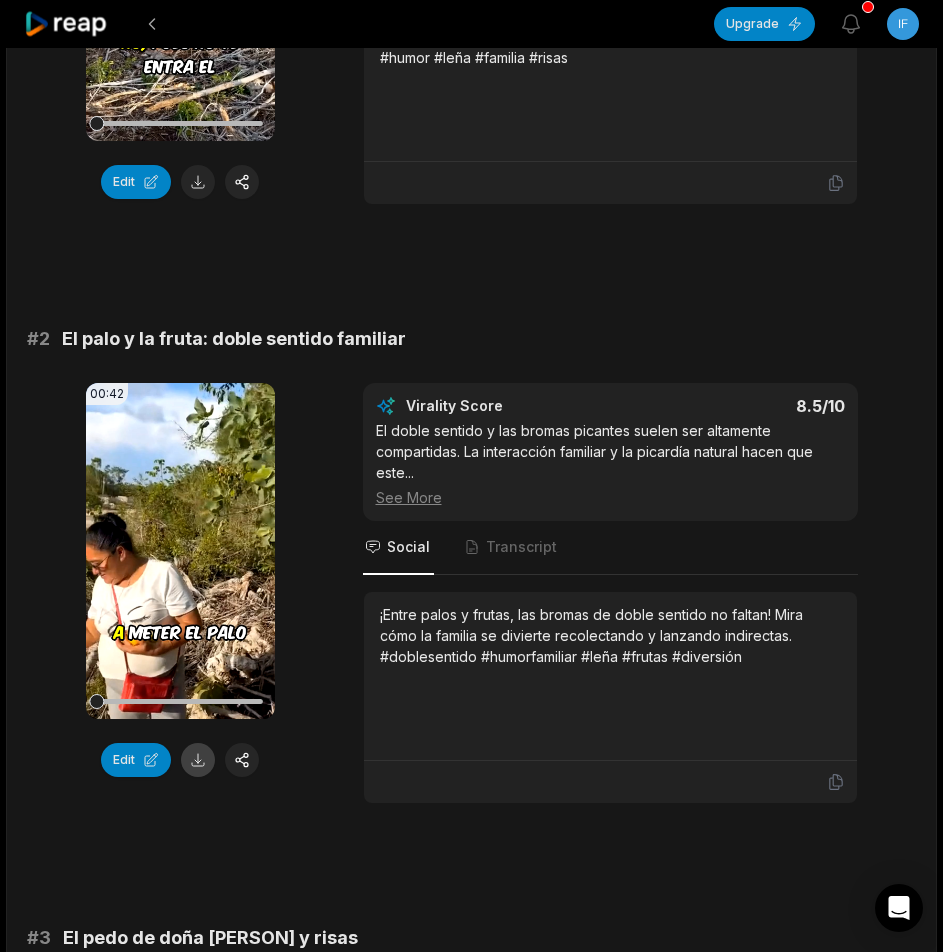 click at bounding box center (198, 760) 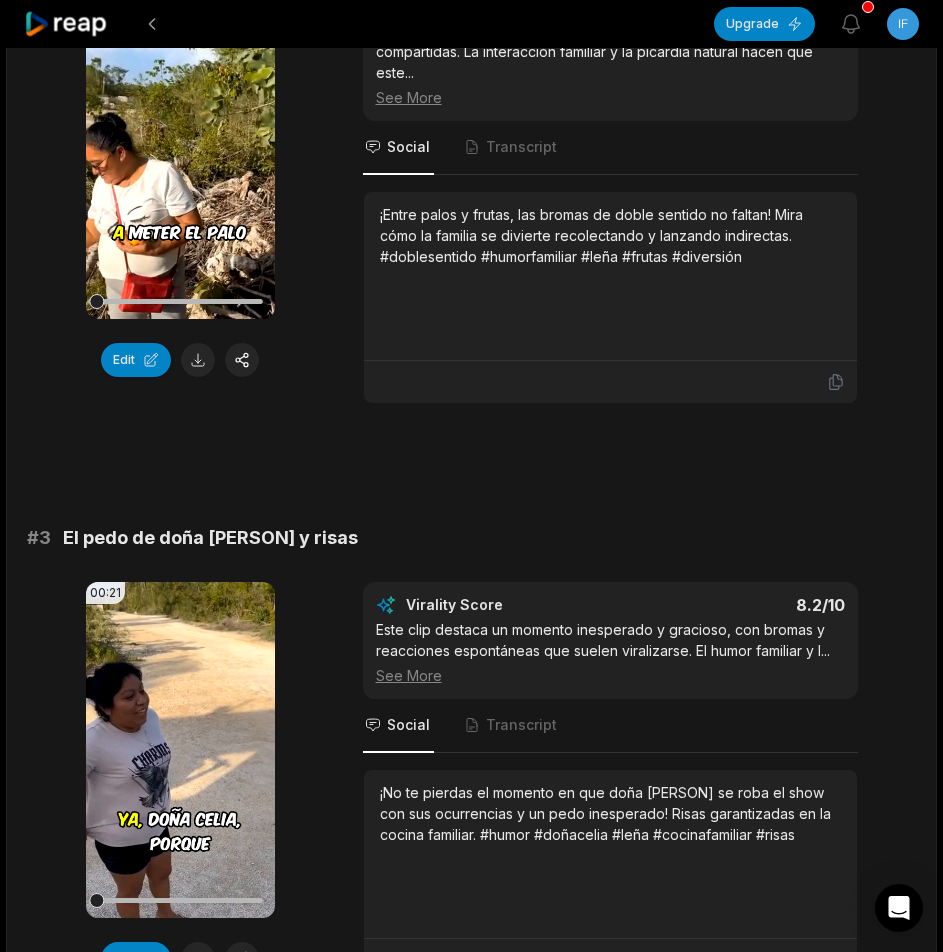 scroll, scrollTop: 1200, scrollLeft: 0, axis: vertical 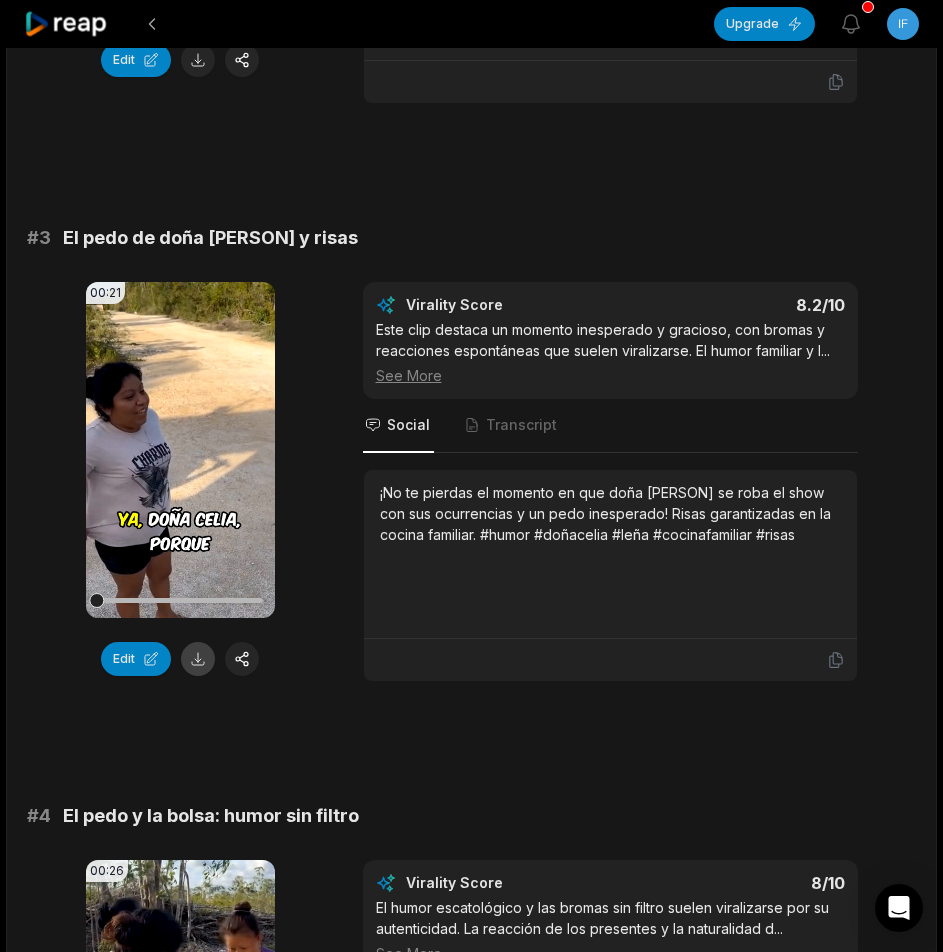 drag, startPoint x: 197, startPoint y: 658, endPoint x: 223, endPoint y: 691, distance: 42.0119 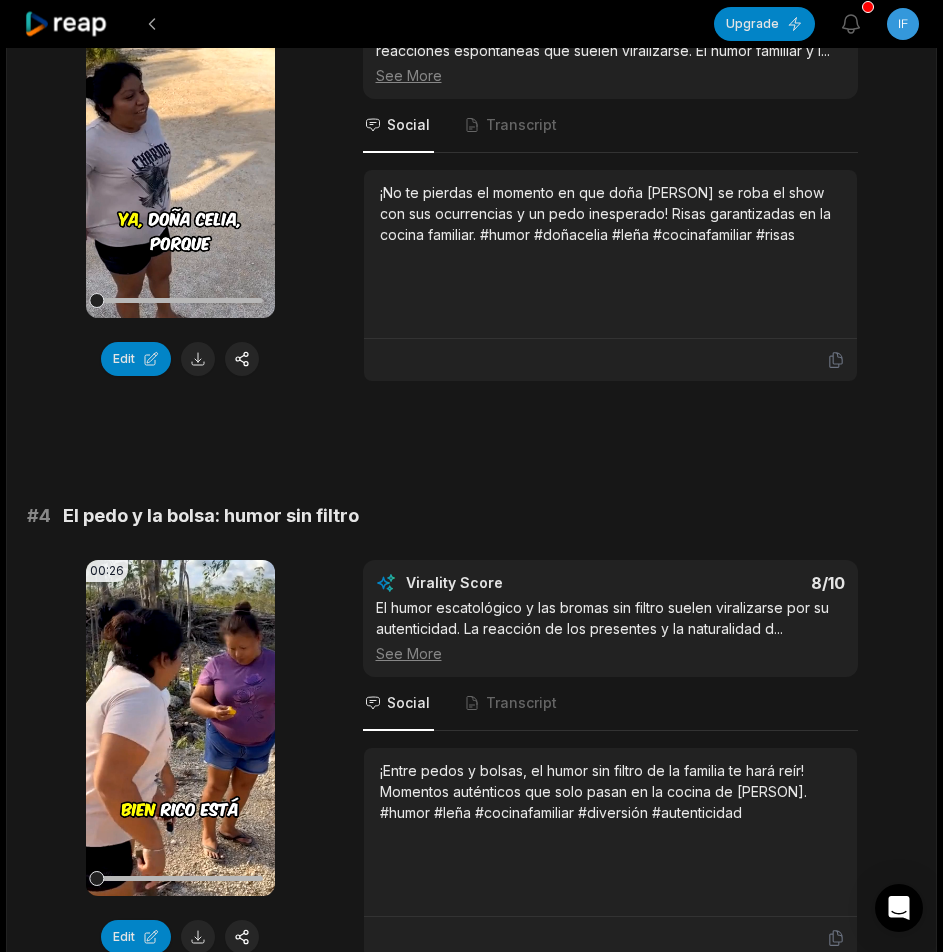 scroll, scrollTop: 1800, scrollLeft: 0, axis: vertical 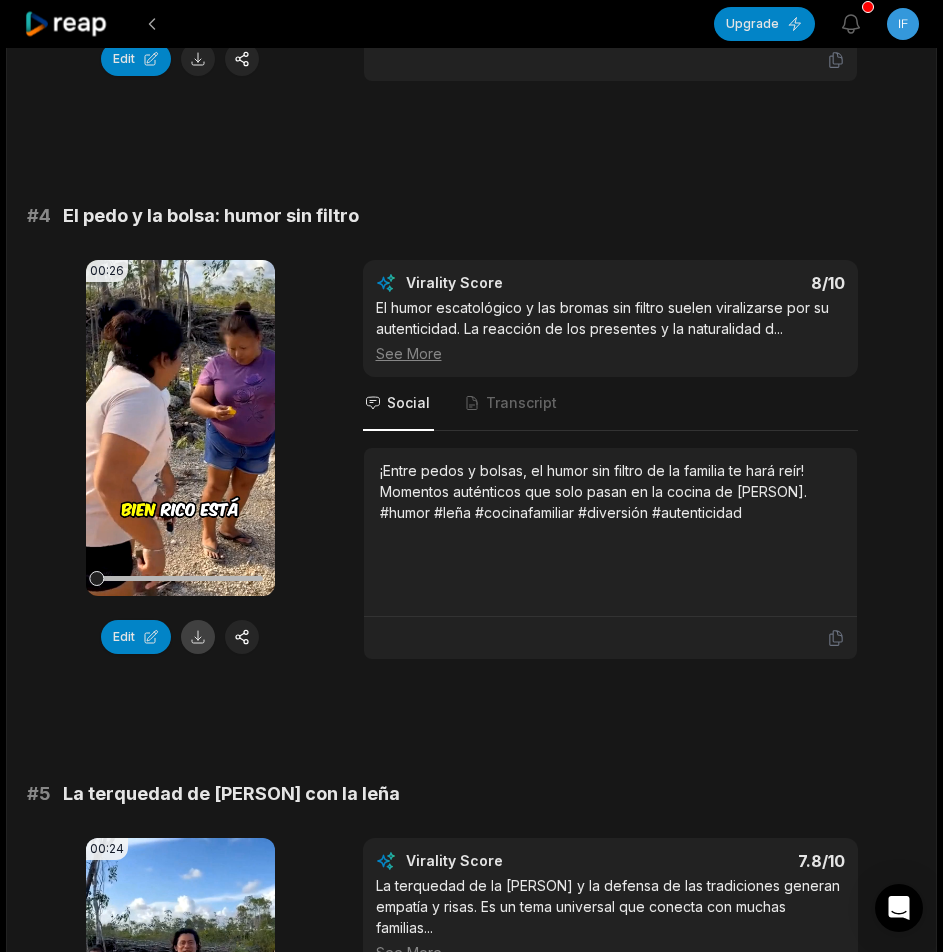 click at bounding box center (198, 637) 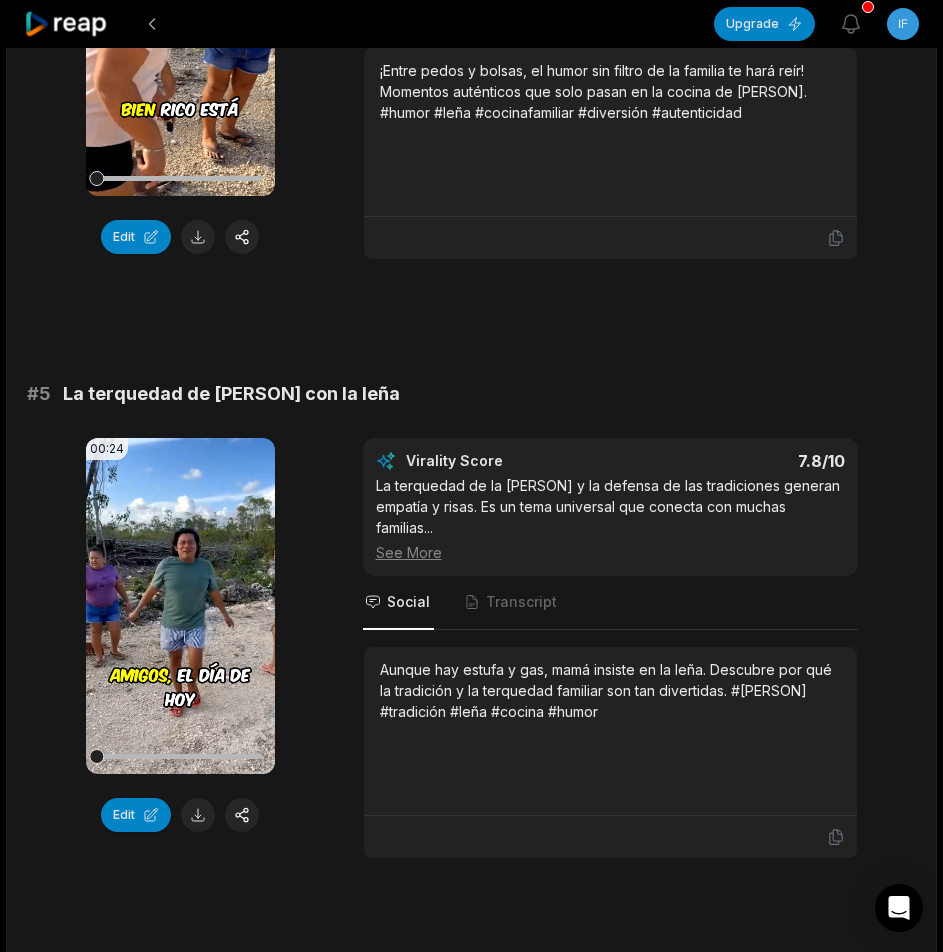 scroll, scrollTop: 2400, scrollLeft: 0, axis: vertical 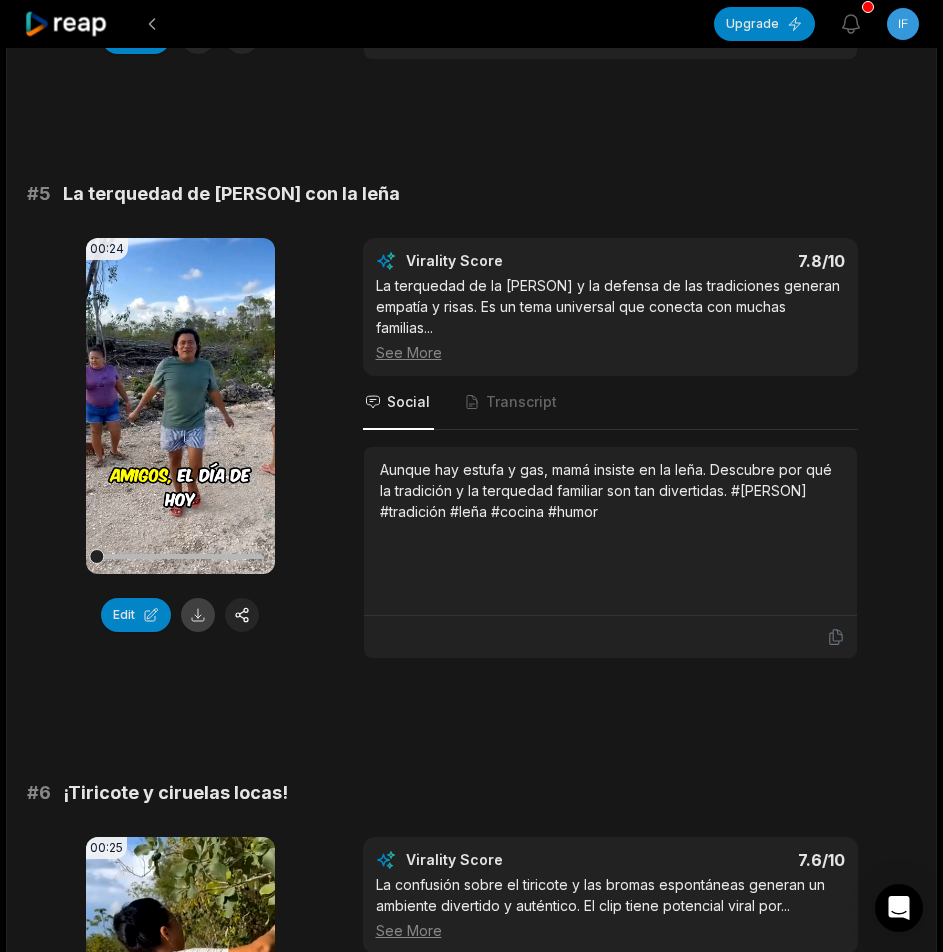 click at bounding box center (198, 615) 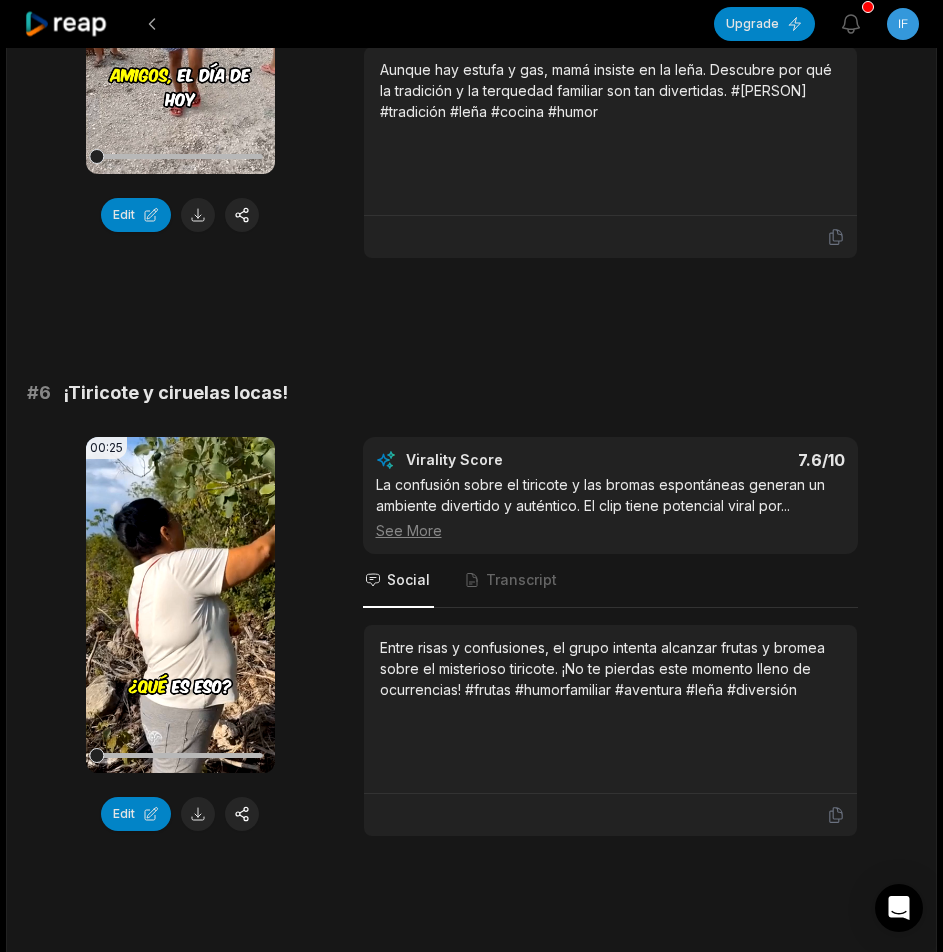 scroll, scrollTop: 2900, scrollLeft: 0, axis: vertical 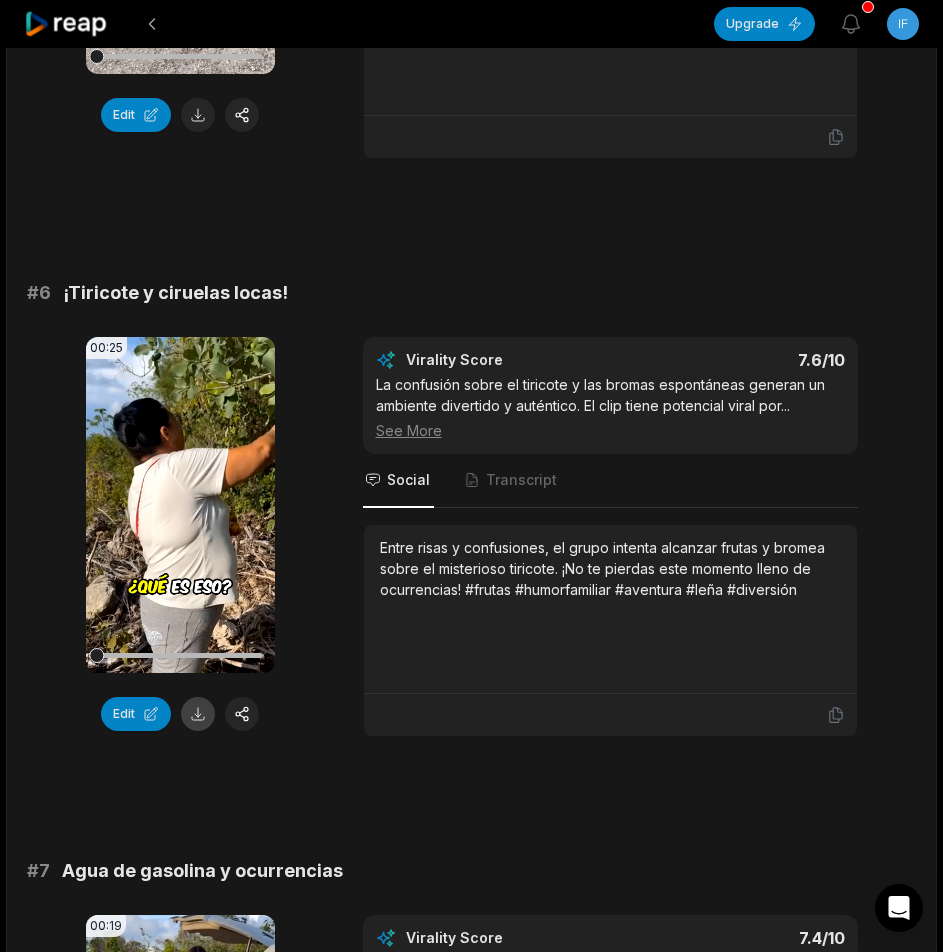 click at bounding box center (198, 714) 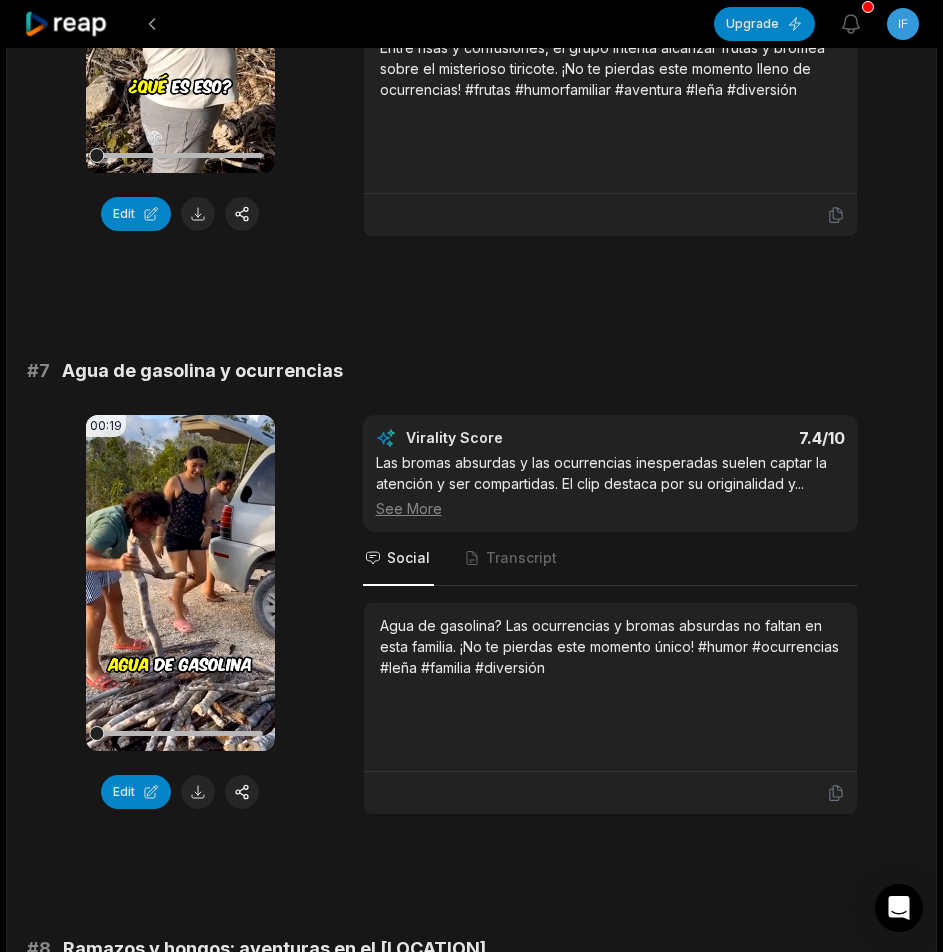 scroll, scrollTop: 3500, scrollLeft: 0, axis: vertical 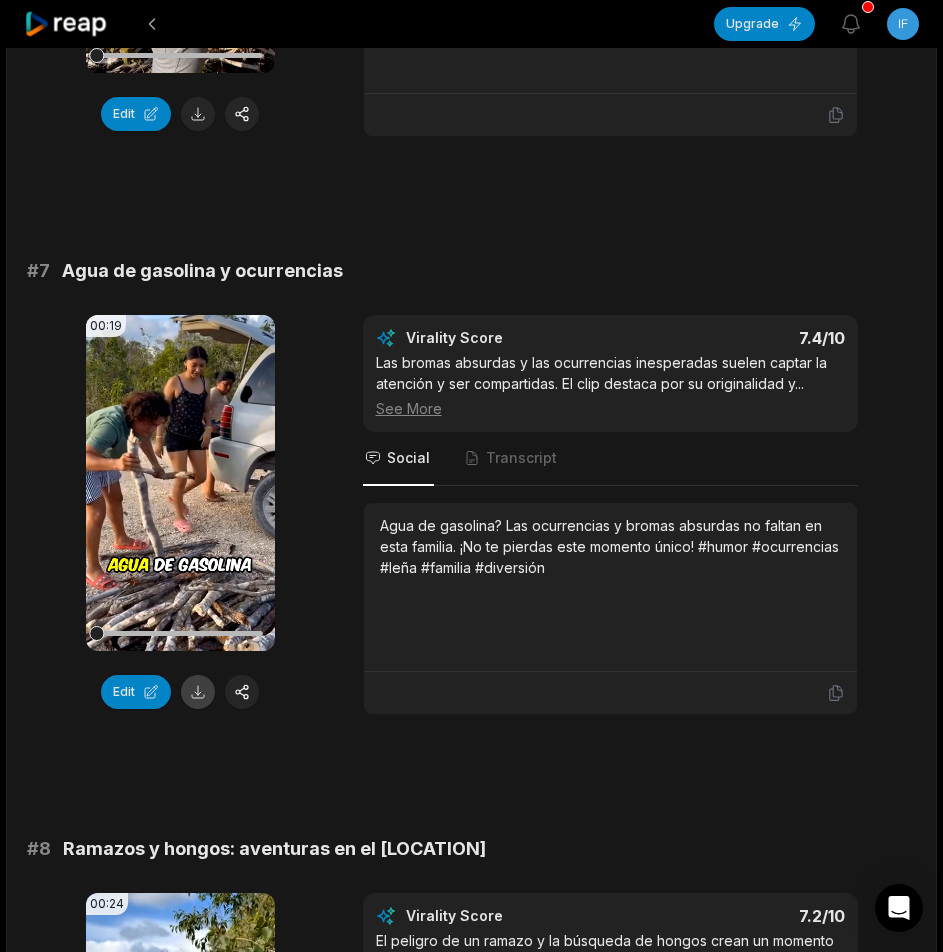 click at bounding box center [198, 692] 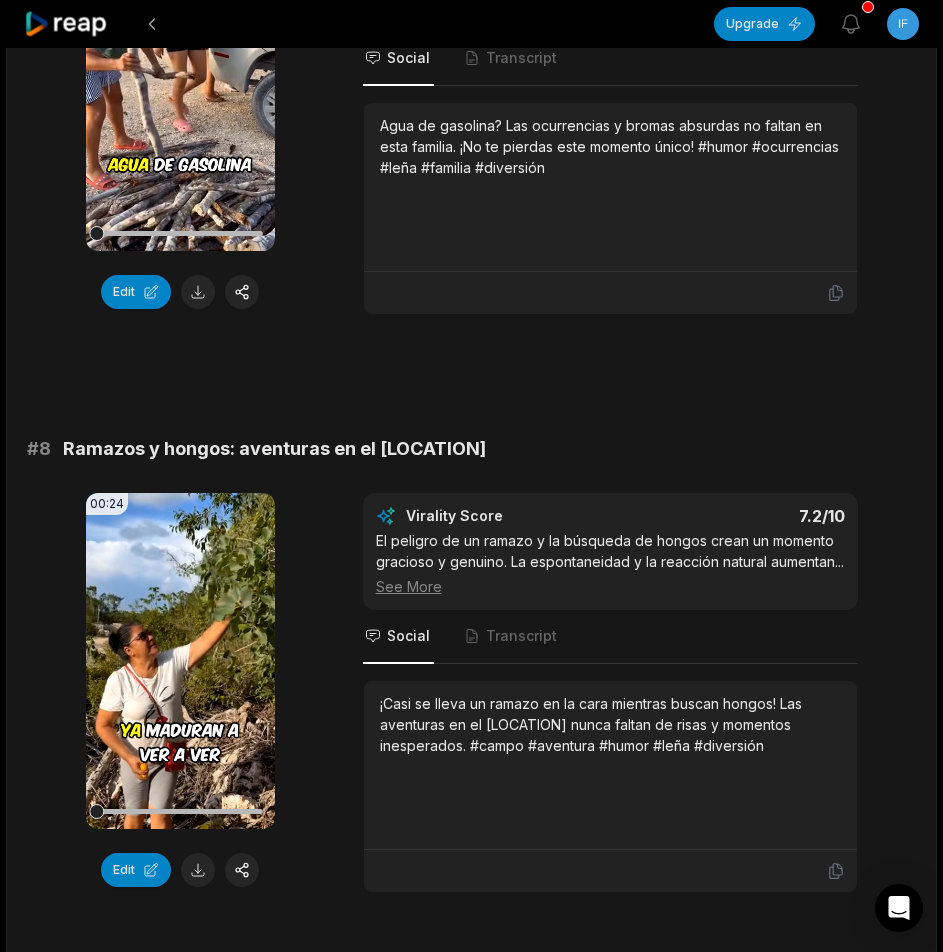 scroll, scrollTop: 4100, scrollLeft: 0, axis: vertical 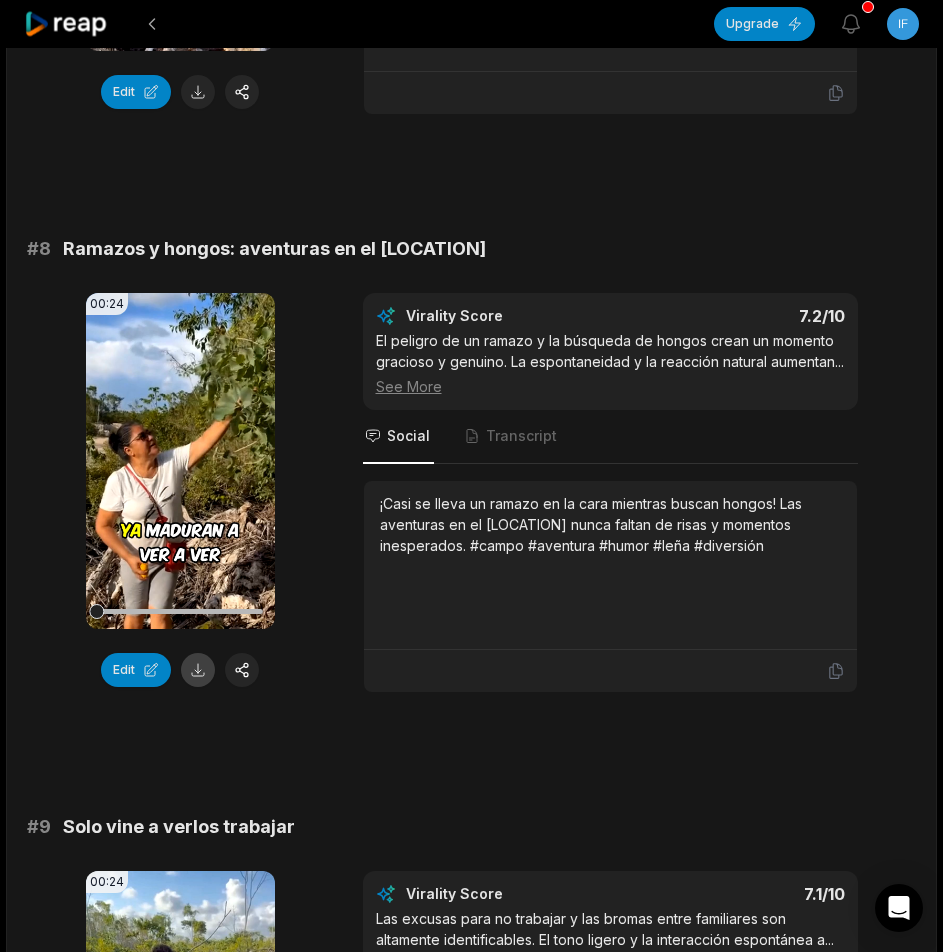 click at bounding box center [198, 670] 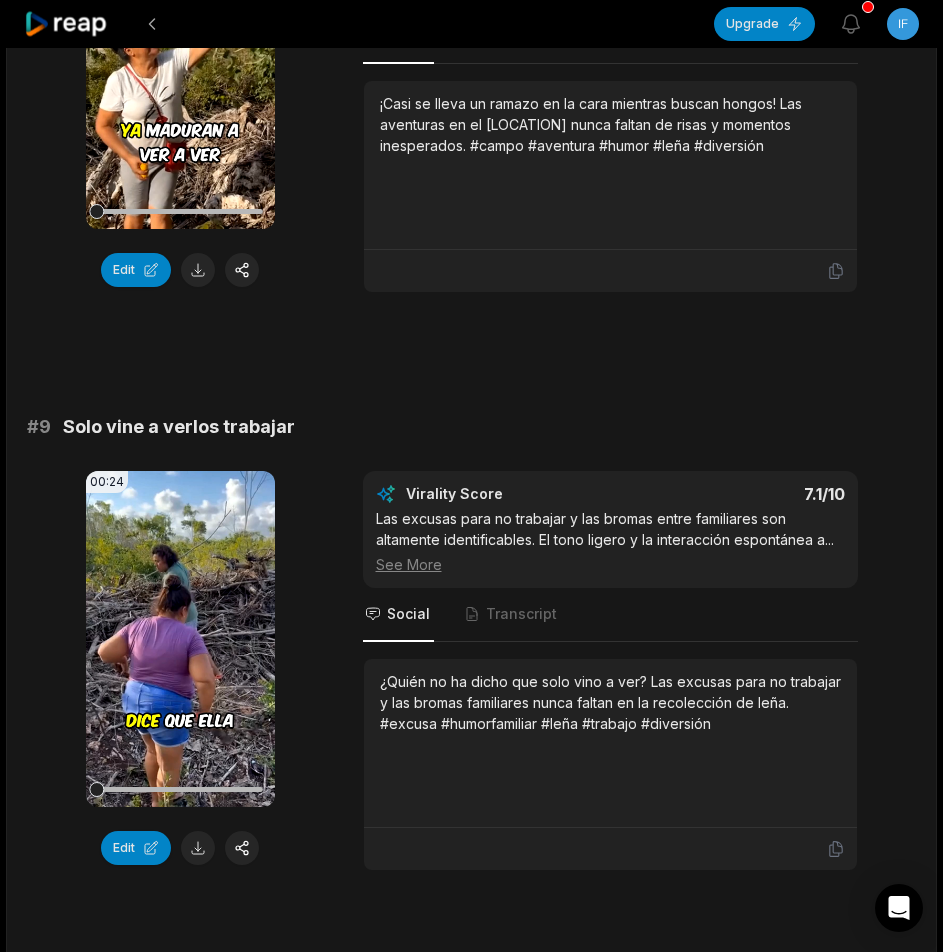 scroll, scrollTop: 4700, scrollLeft: 0, axis: vertical 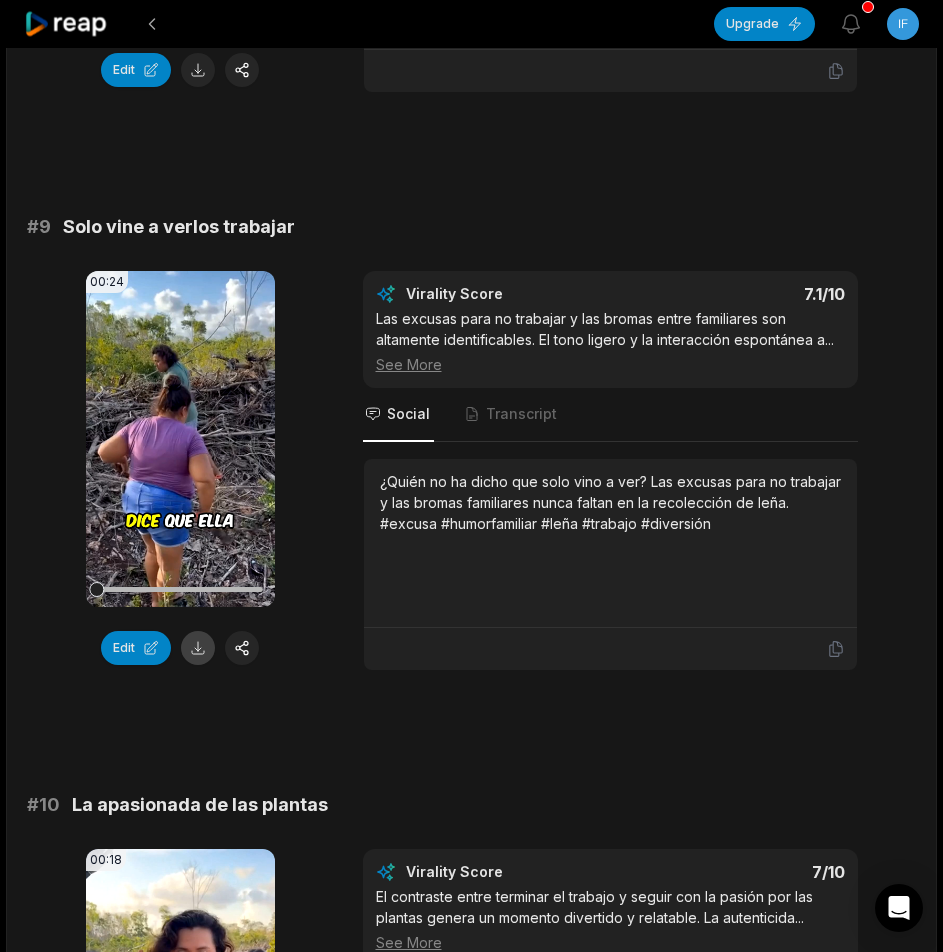 click at bounding box center (198, 648) 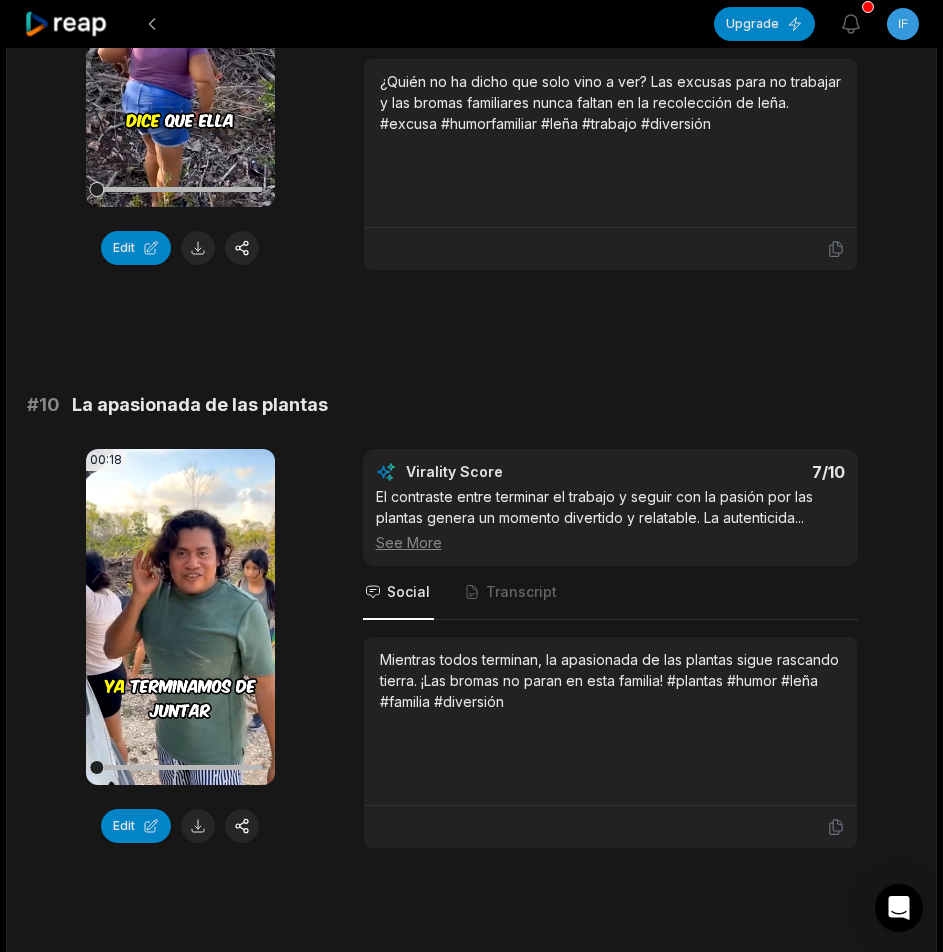 scroll, scrollTop: 5169, scrollLeft: 0, axis: vertical 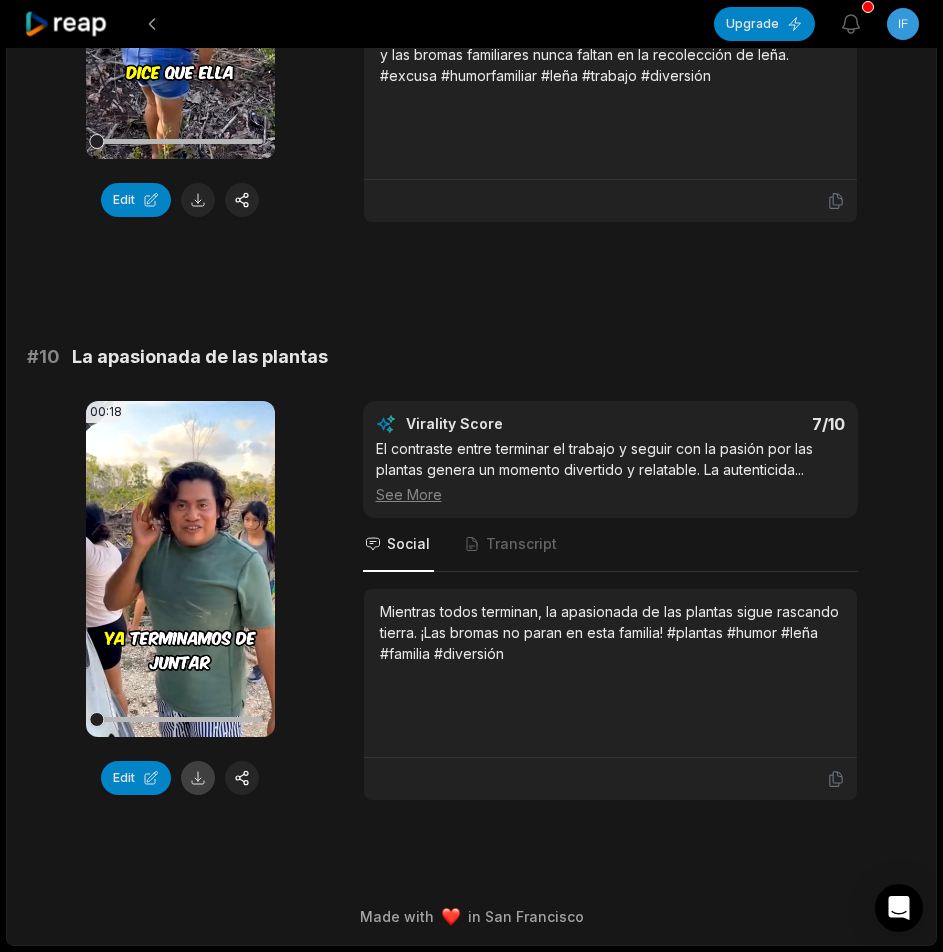 click at bounding box center (198, 778) 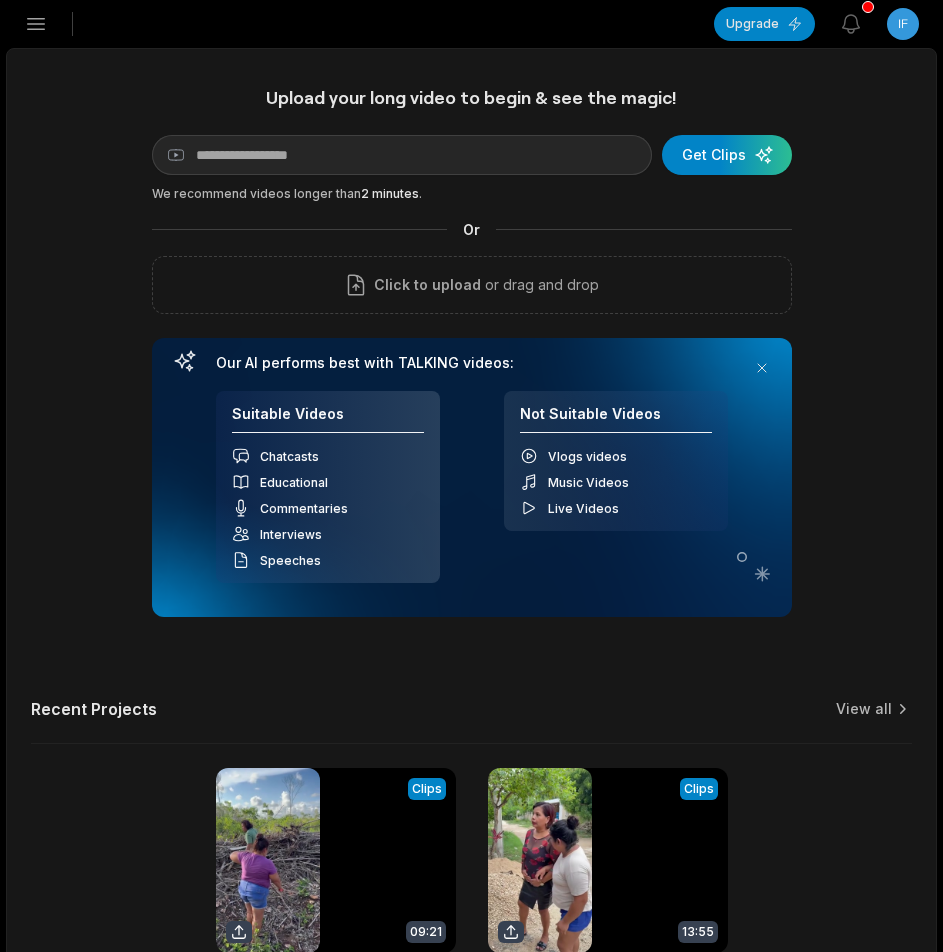 scroll, scrollTop: 0, scrollLeft: 0, axis: both 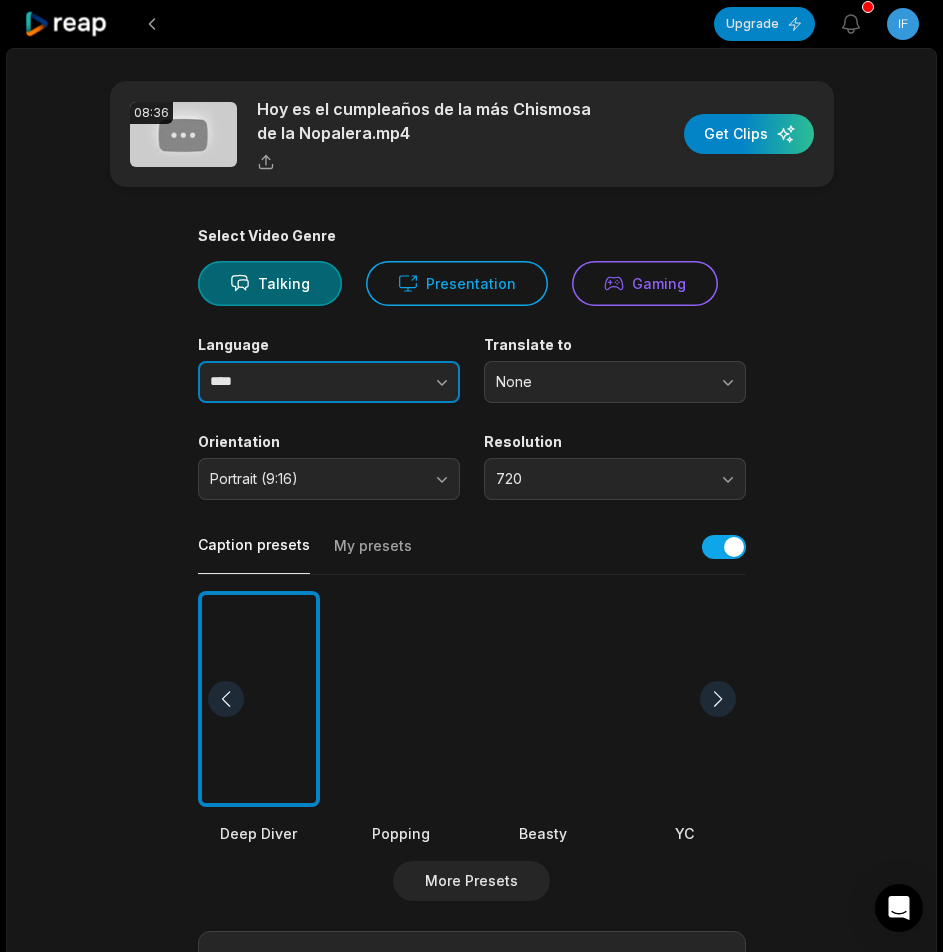 click on "****" at bounding box center [329, 382] 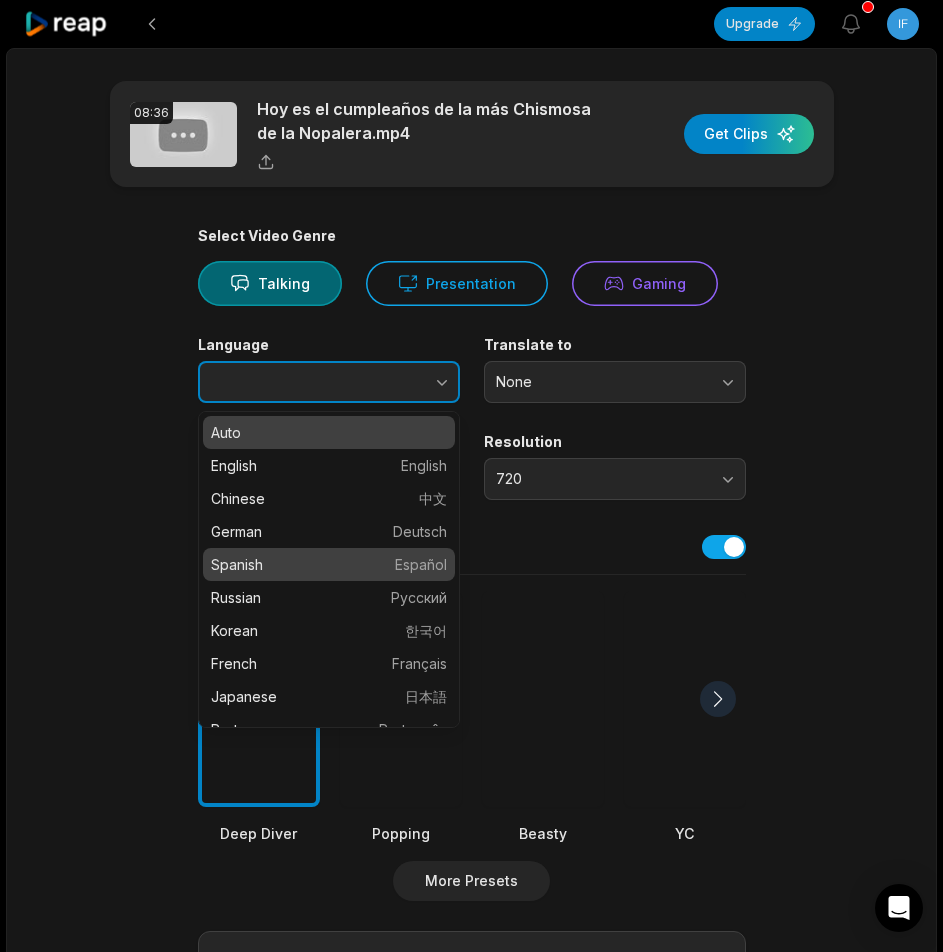 type on "*******" 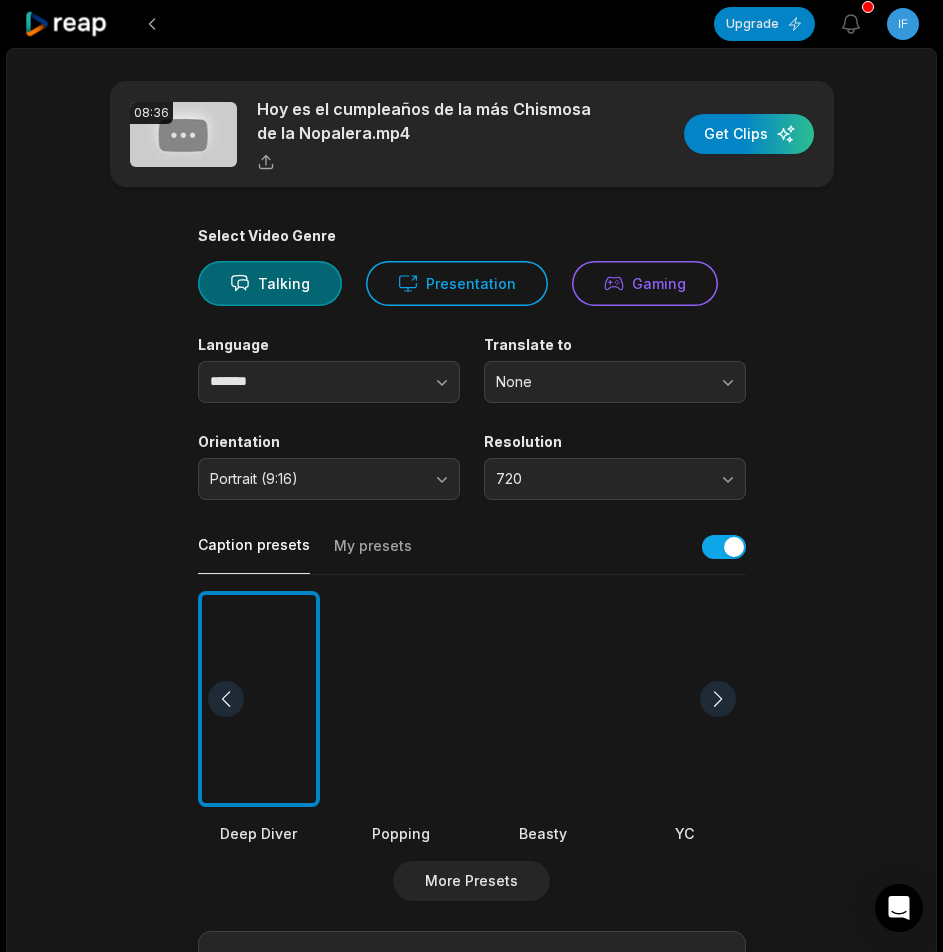 click at bounding box center [543, 699] 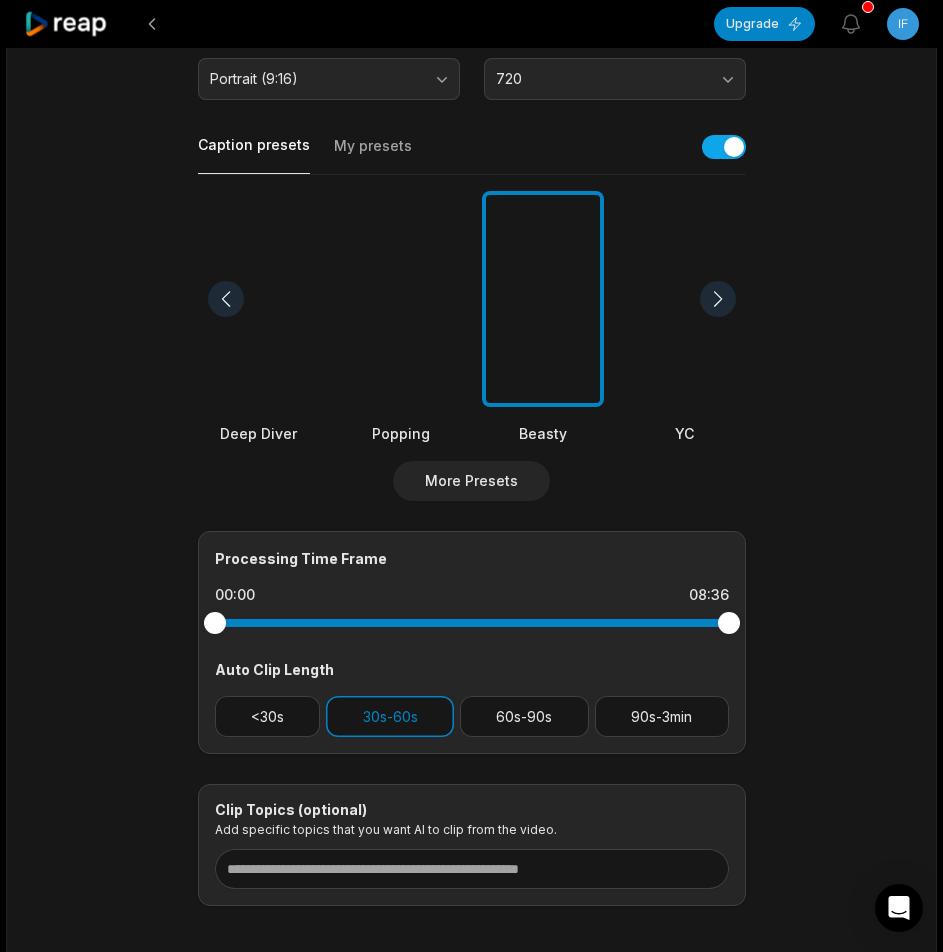 scroll, scrollTop: 498, scrollLeft: 0, axis: vertical 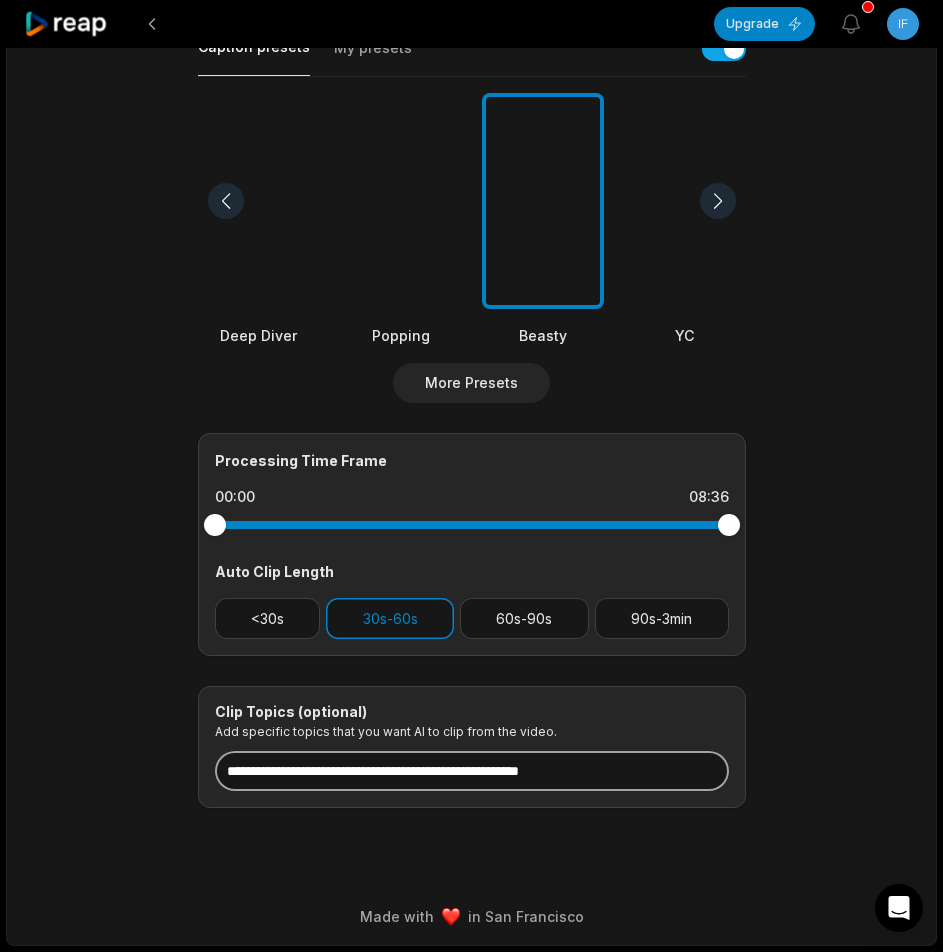 click at bounding box center [472, 771] 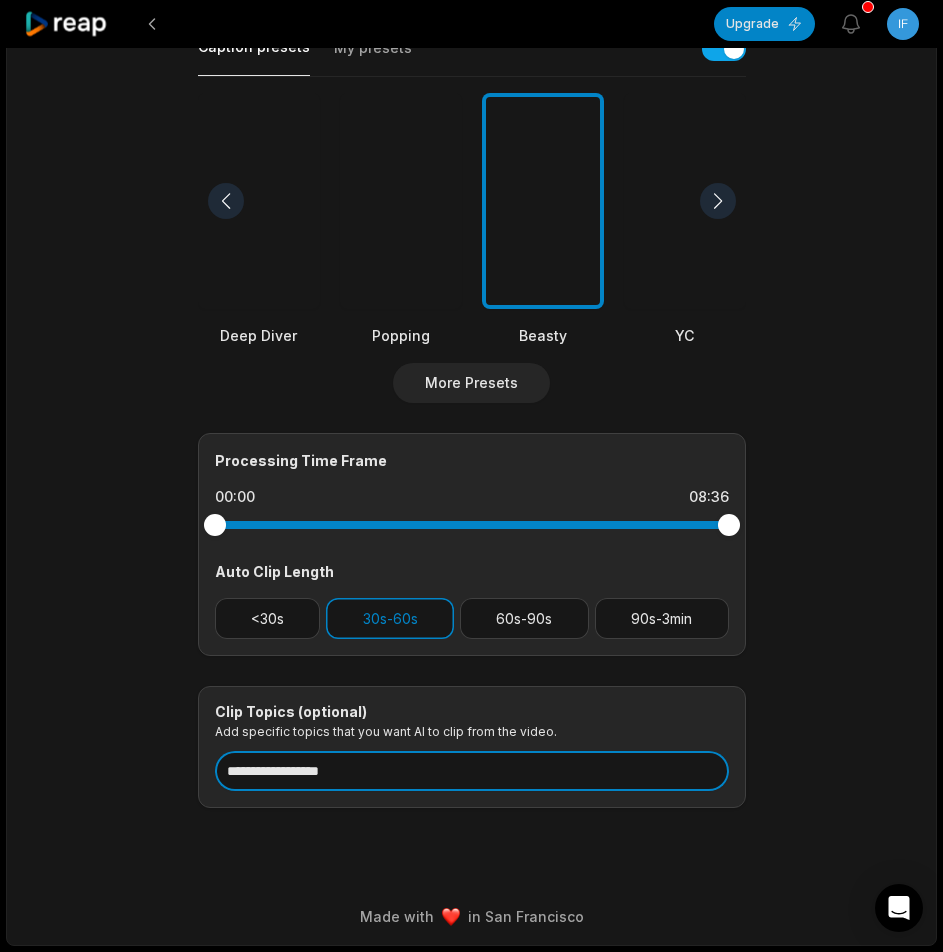 scroll, scrollTop: 0, scrollLeft: 0, axis: both 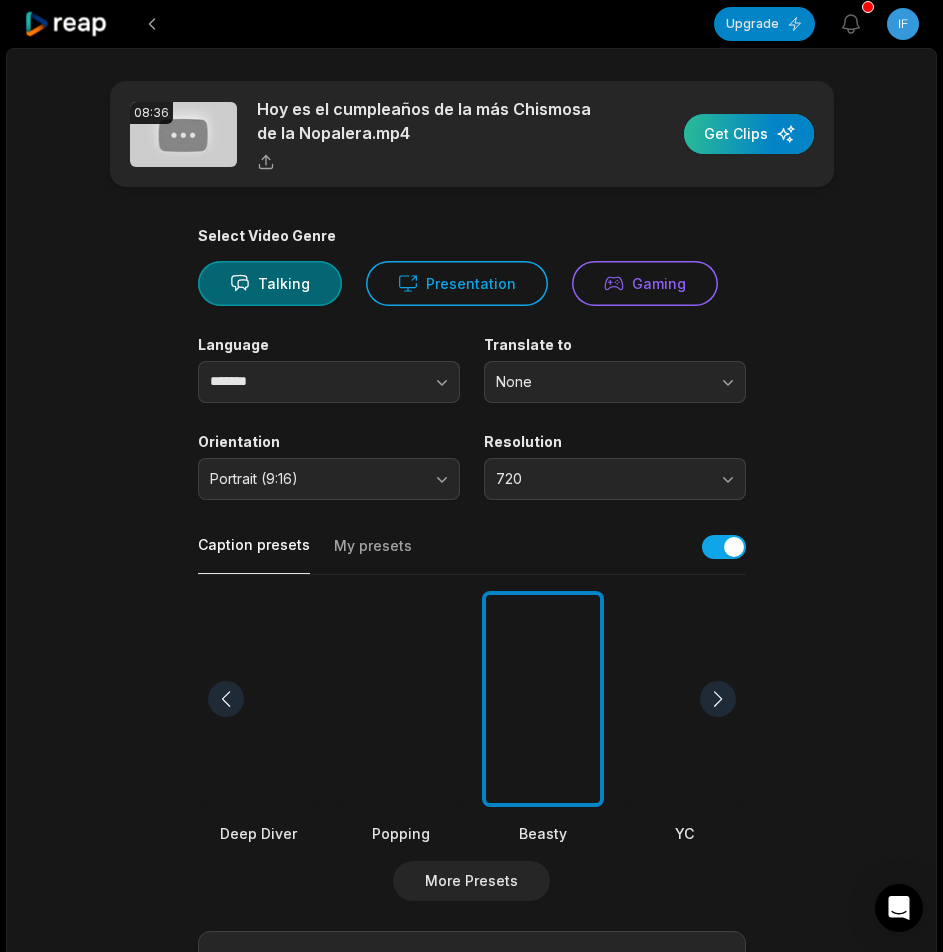 type on "**********" 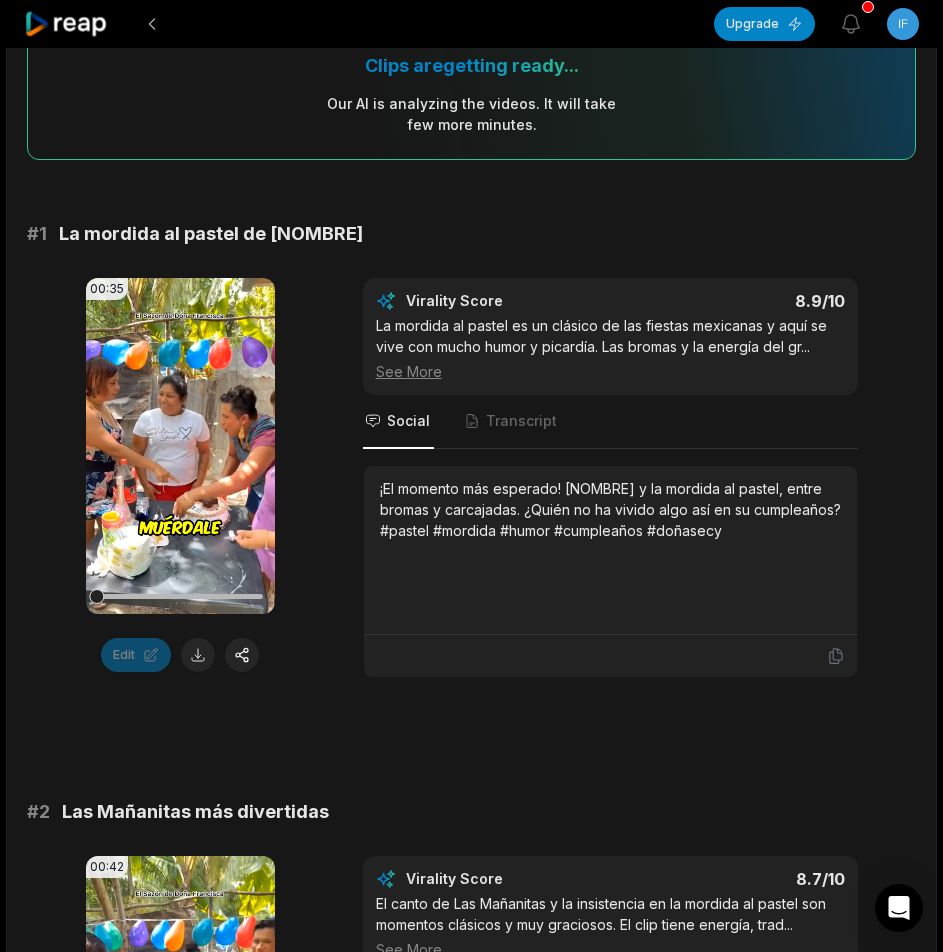 scroll, scrollTop: 0, scrollLeft: 0, axis: both 